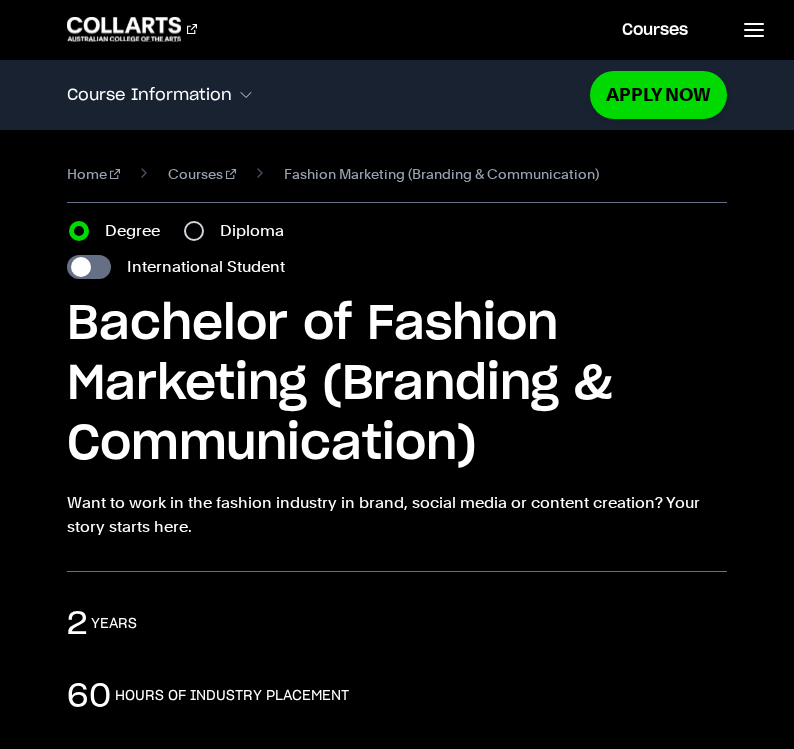 scroll, scrollTop: 2610, scrollLeft: 0, axis: vertical 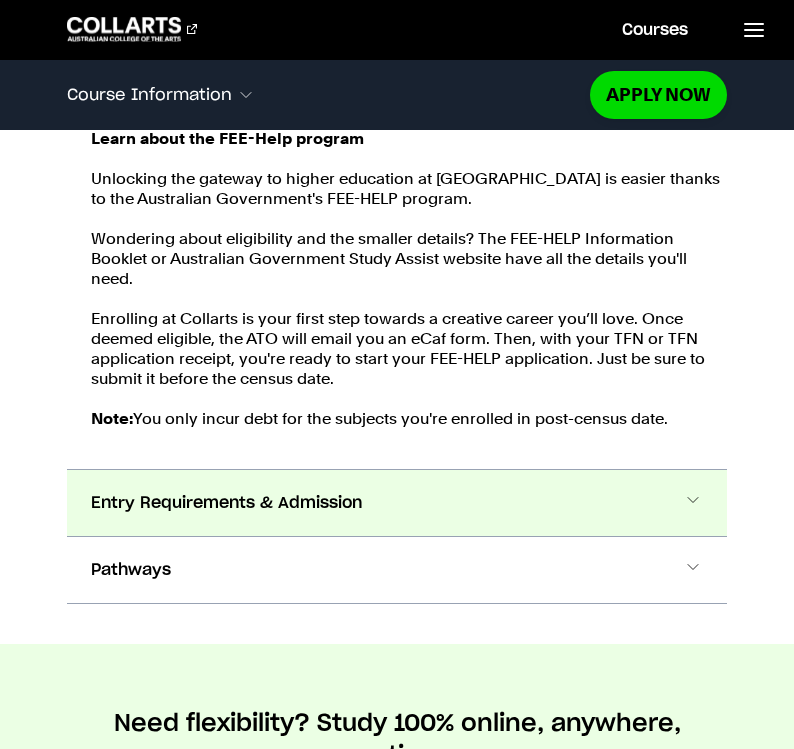 click on "Entry Requirements & Admission" at bounding box center (396, 503) 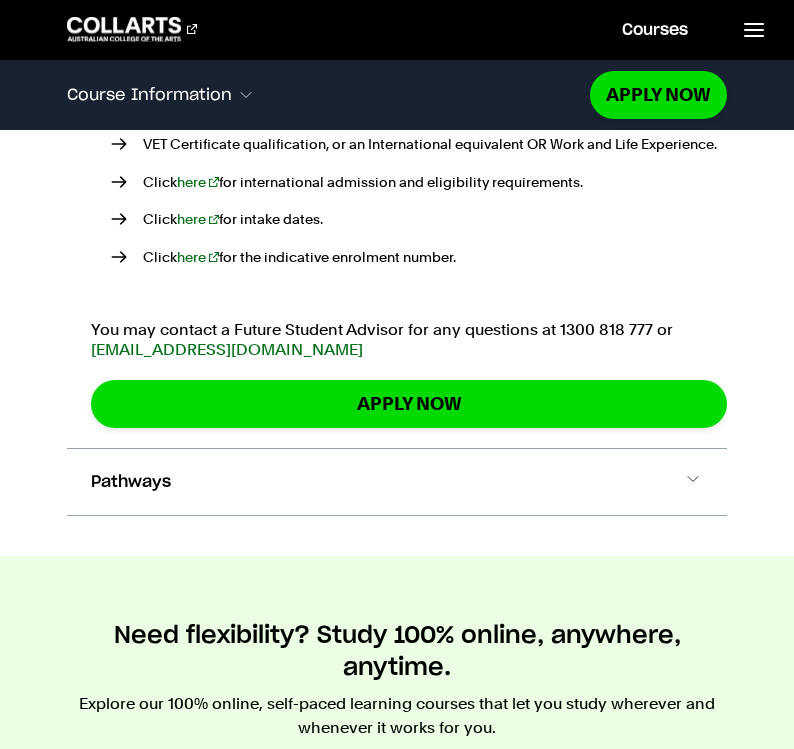 scroll, scrollTop: 3781, scrollLeft: 0, axis: vertical 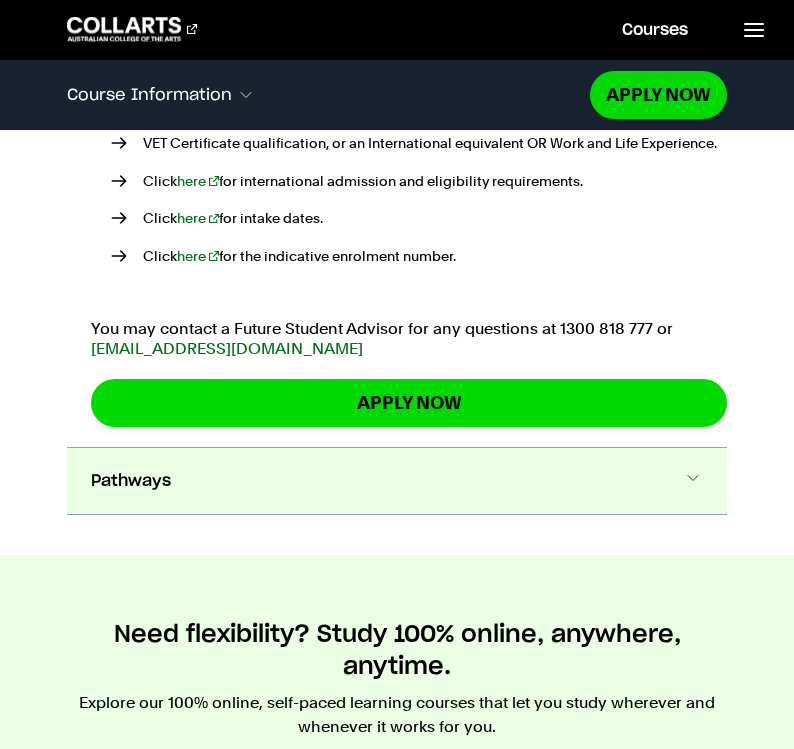 click on "Pathways" at bounding box center (396, 481) 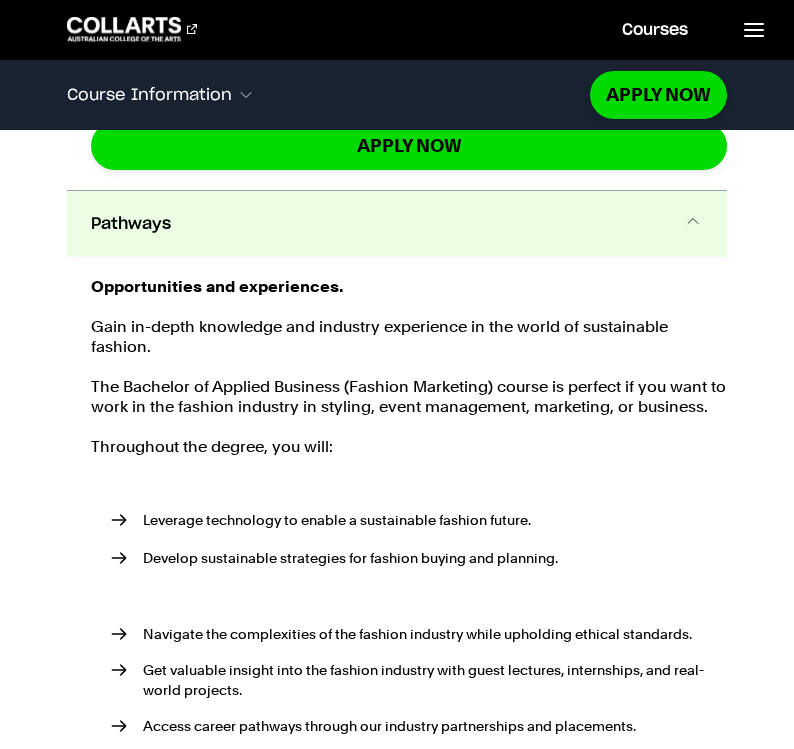 scroll, scrollTop: 4047, scrollLeft: 0, axis: vertical 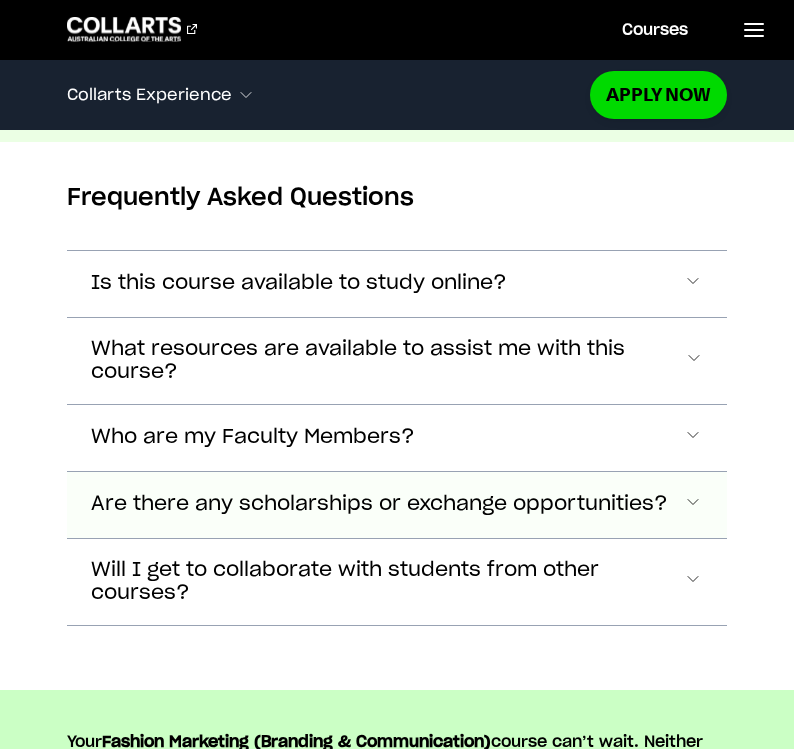 click on "Are there any scholarships or exchange opportunities?" at bounding box center [396, 284] 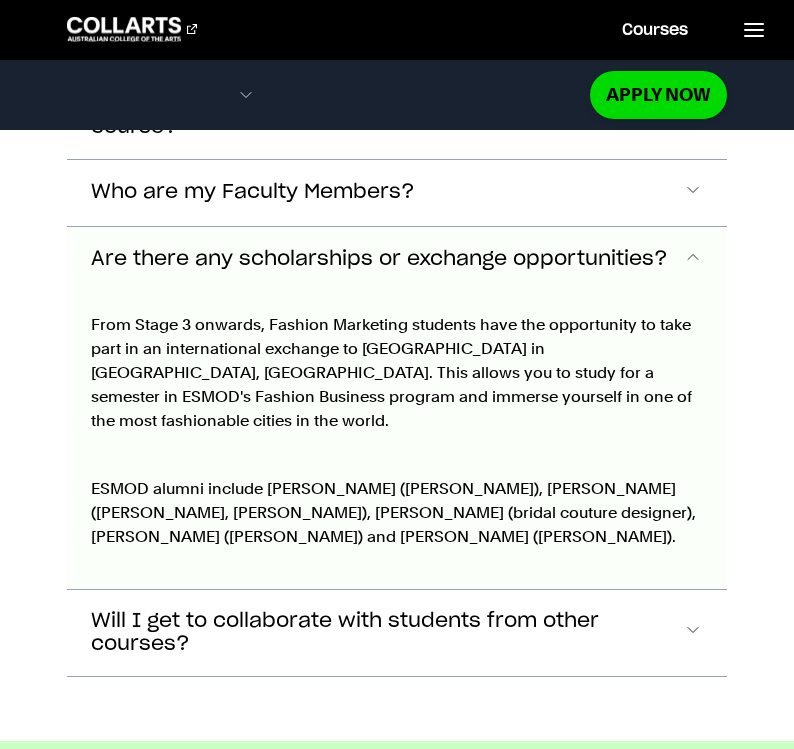 scroll, scrollTop: 11760, scrollLeft: 0, axis: vertical 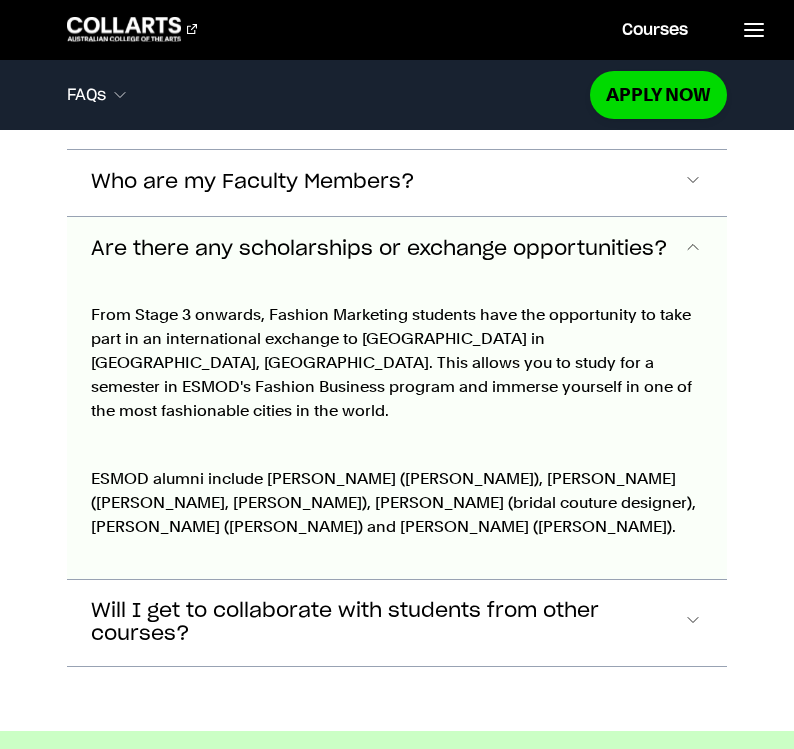 click on "Are there any scholarships or exchange opportunities?" at bounding box center (379, 249) 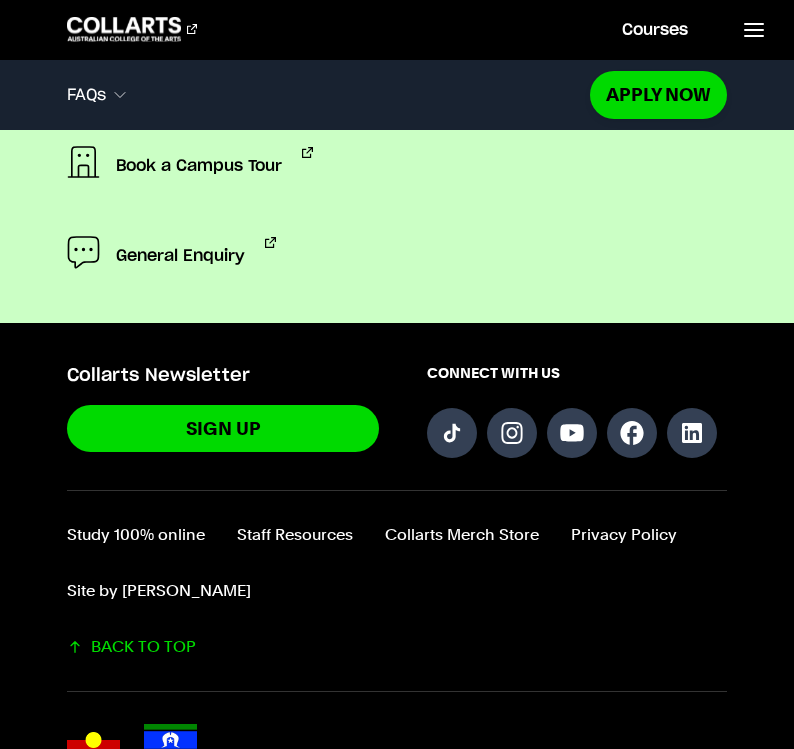 scroll, scrollTop: 12536, scrollLeft: 0, axis: vertical 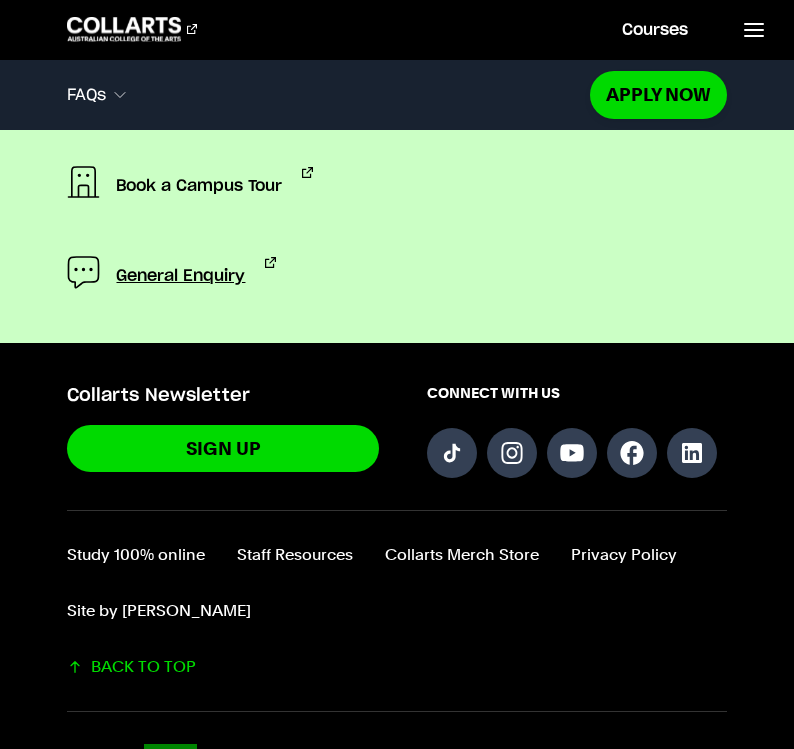 click on "General Enquiry" at bounding box center (180, 276) 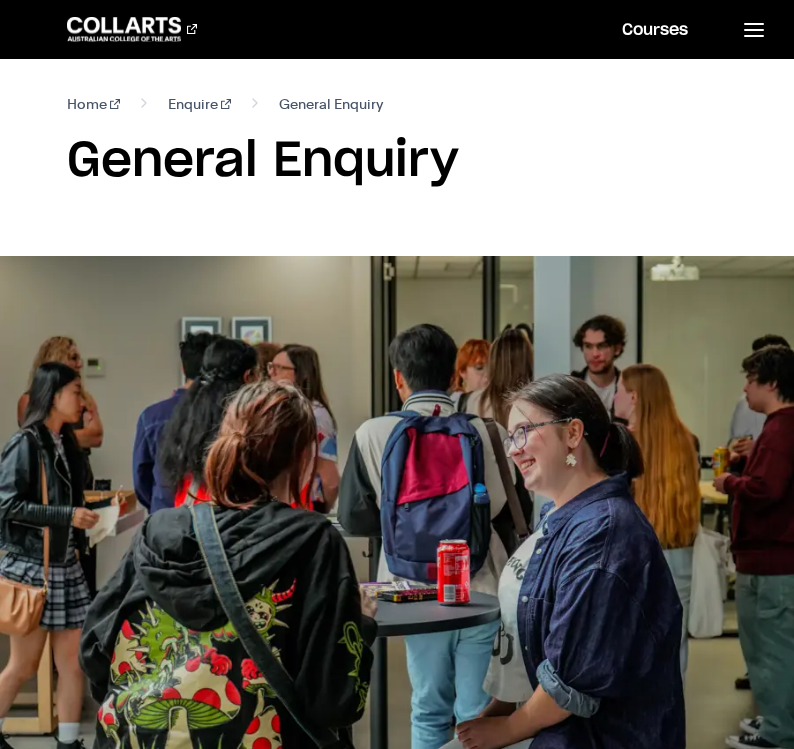 scroll, scrollTop: 518, scrollLeft: 0, axis: vertical 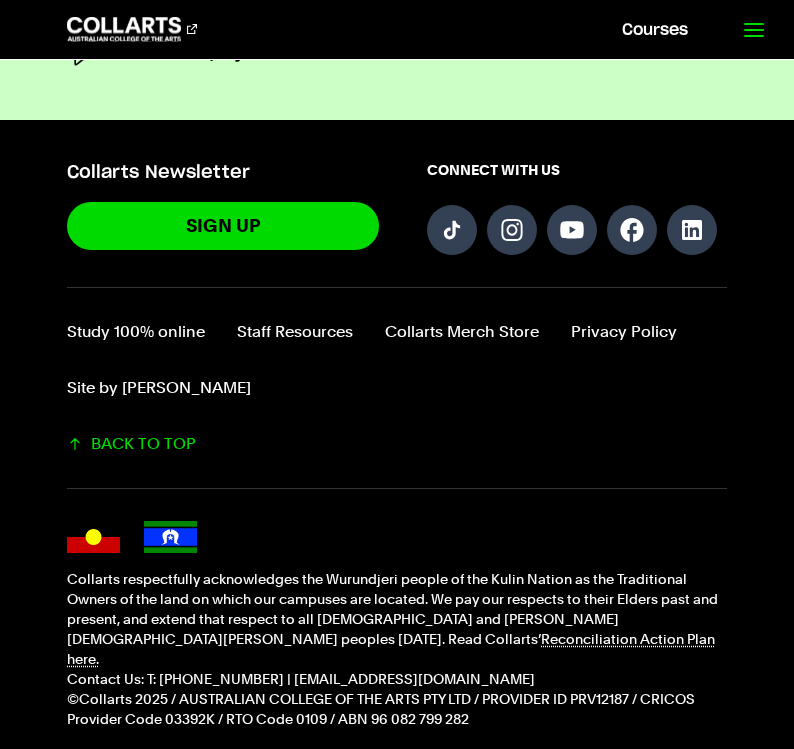 click 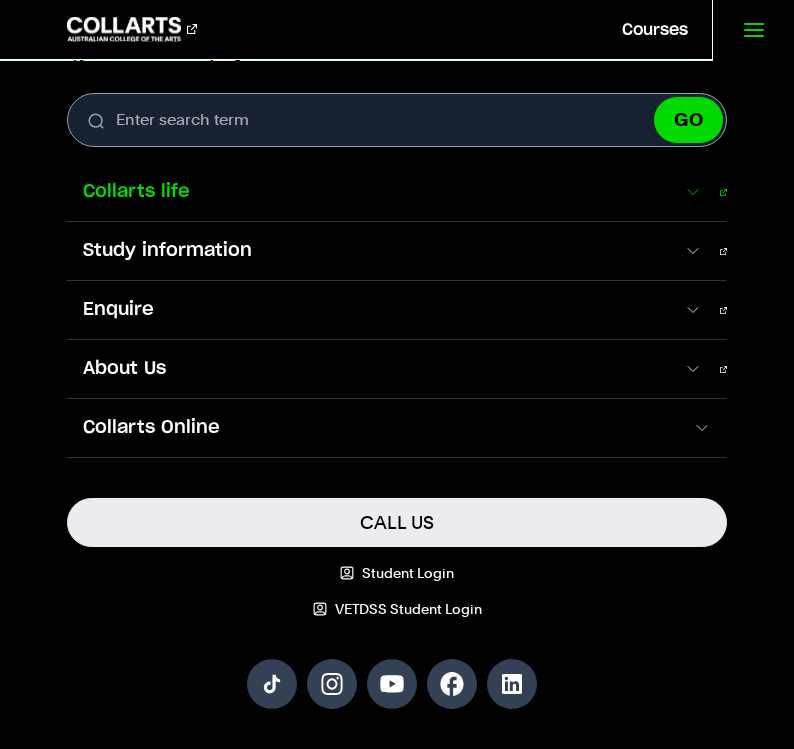 click at bounding box center [692, 192] 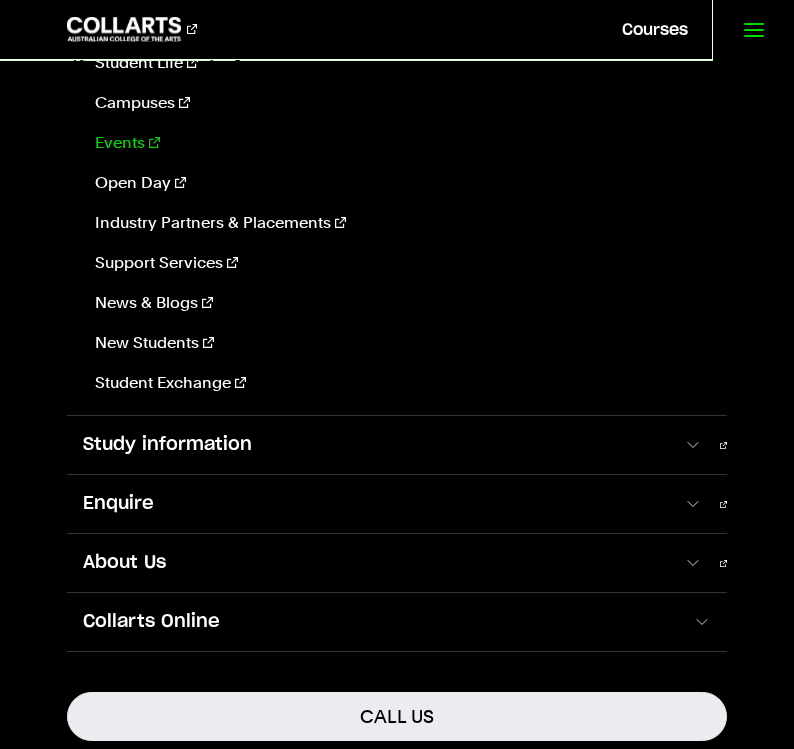 scroll, scrollTop: 183, scrollLeft: 0, axis: vertical 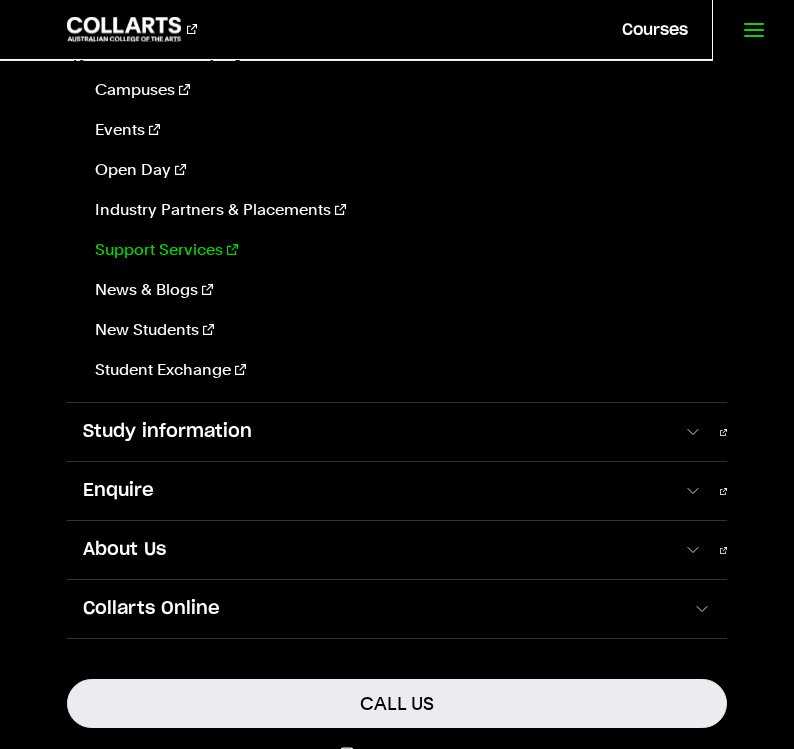 click on "Support Services" at bounding box center (398, 250) 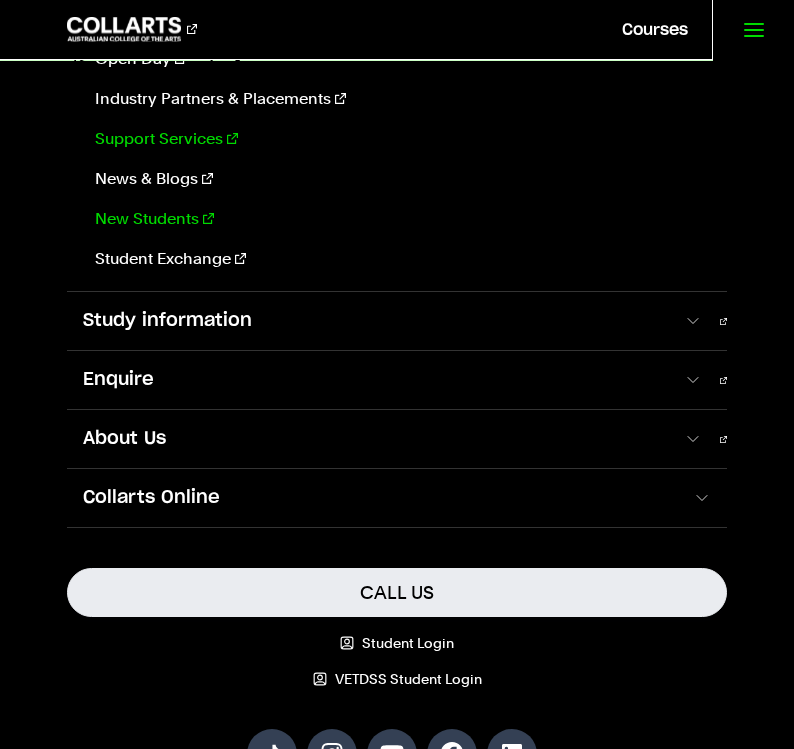 scroll, scrollTop: 306, scrollLeft: 0, axis: vertical 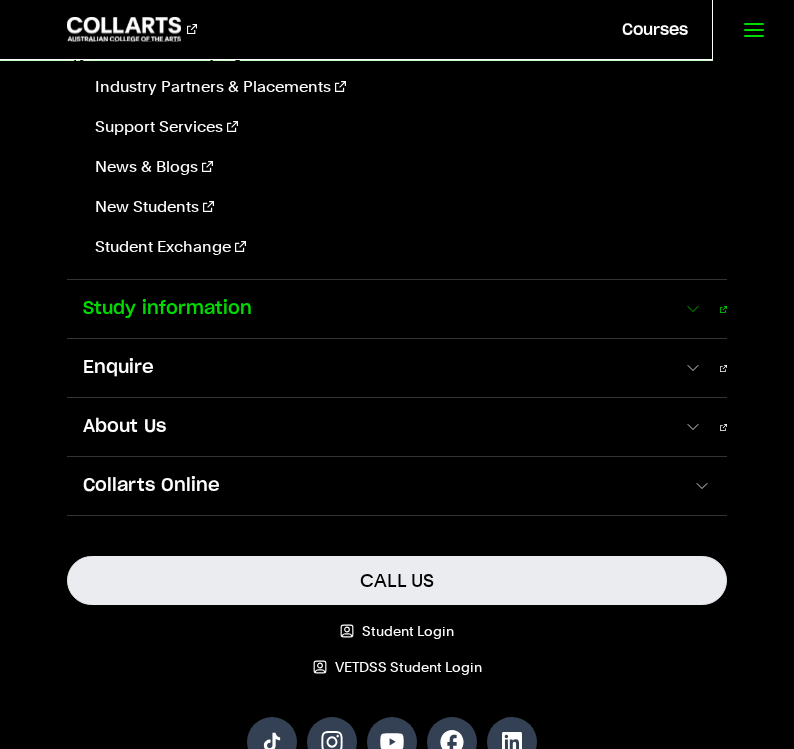click on "Study information" at bounding box center [375, 309] 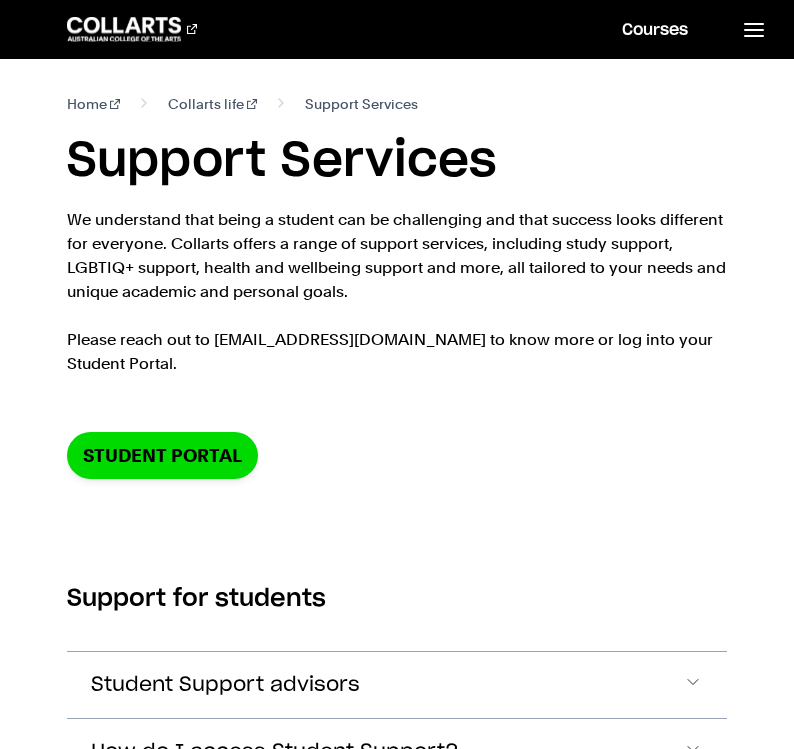 scroll, scrollTop: 0, scrollLeft: 0, axis: both 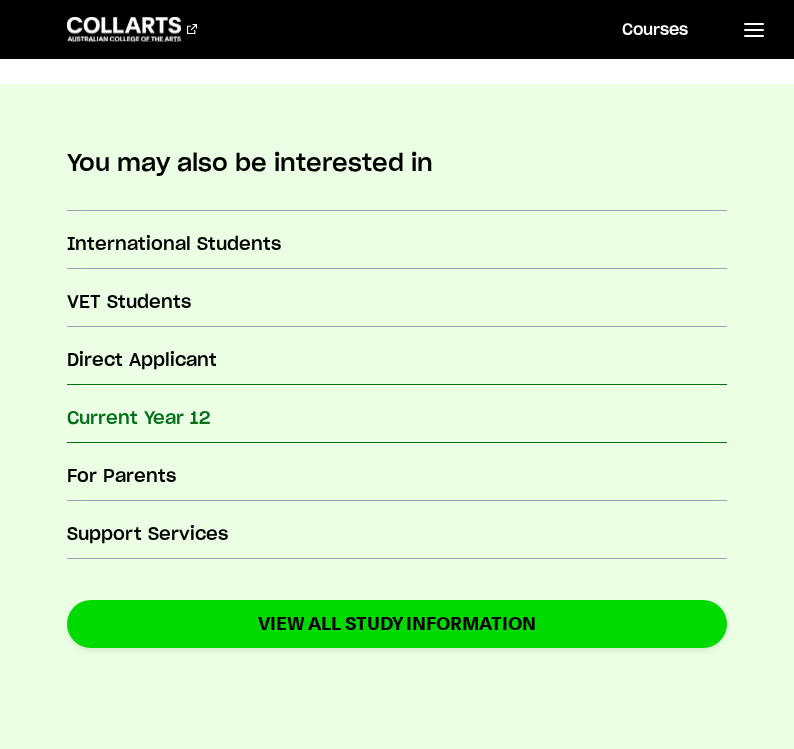 click on "Current Year 12" at bounding box center (396, 419) 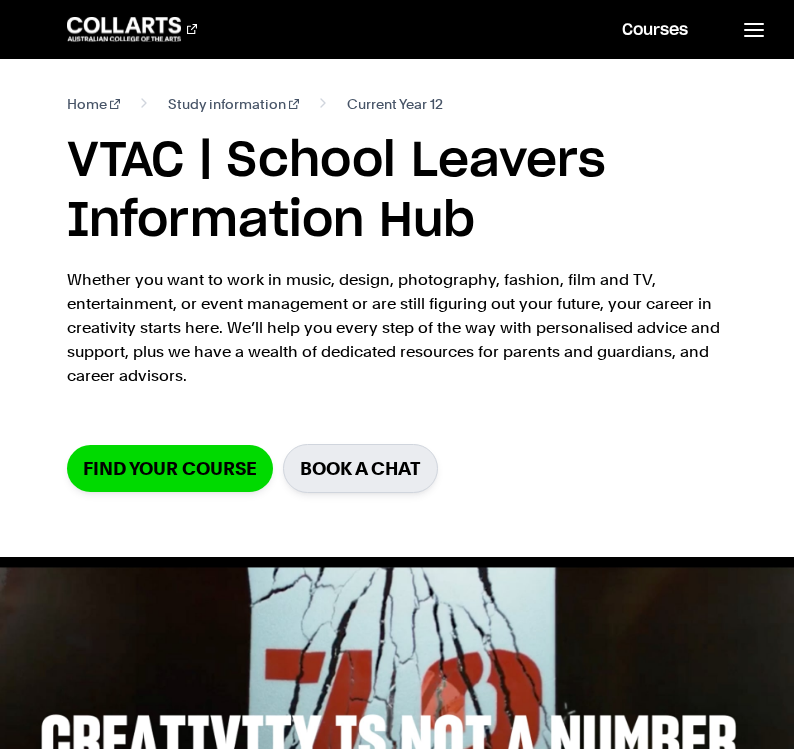 scroll, scrollTop: 0, scrollLeft: 0, axis: both 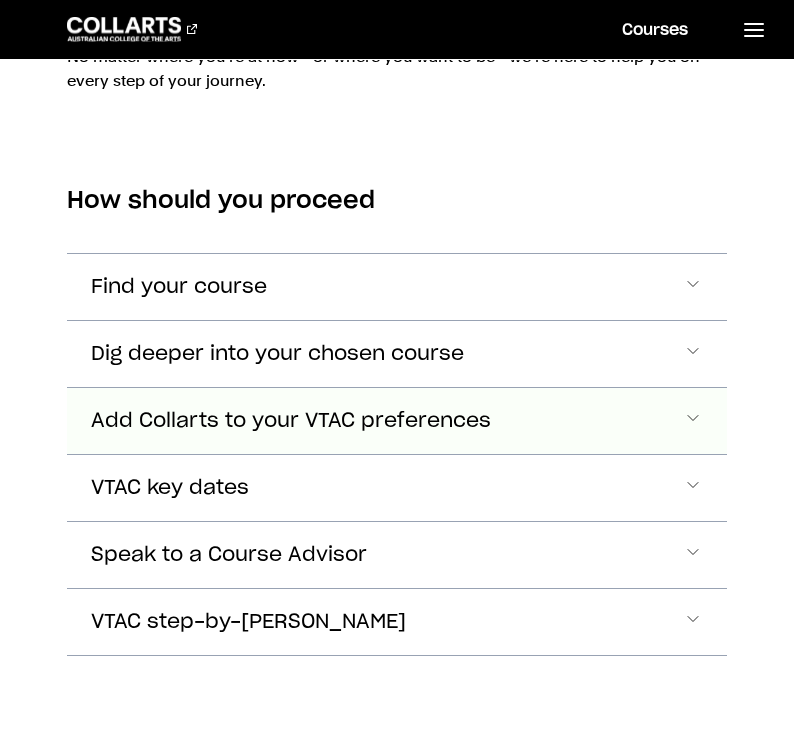 click on "Add Collarts to your VTAC preferences" at bounding box center (179, 287) 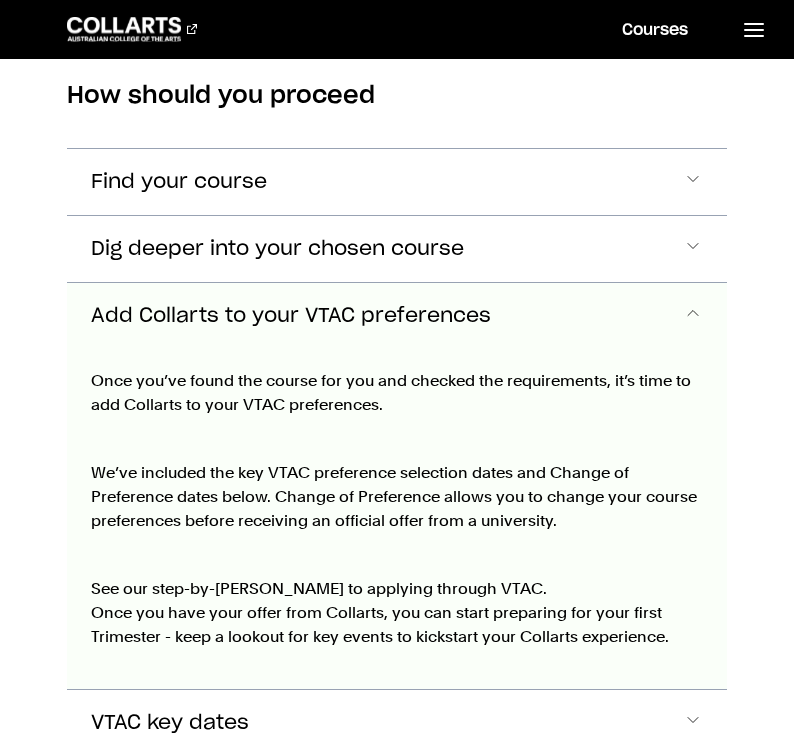 scroll, scrollTop: 1264, scrollLeft: 0, axis: vertical 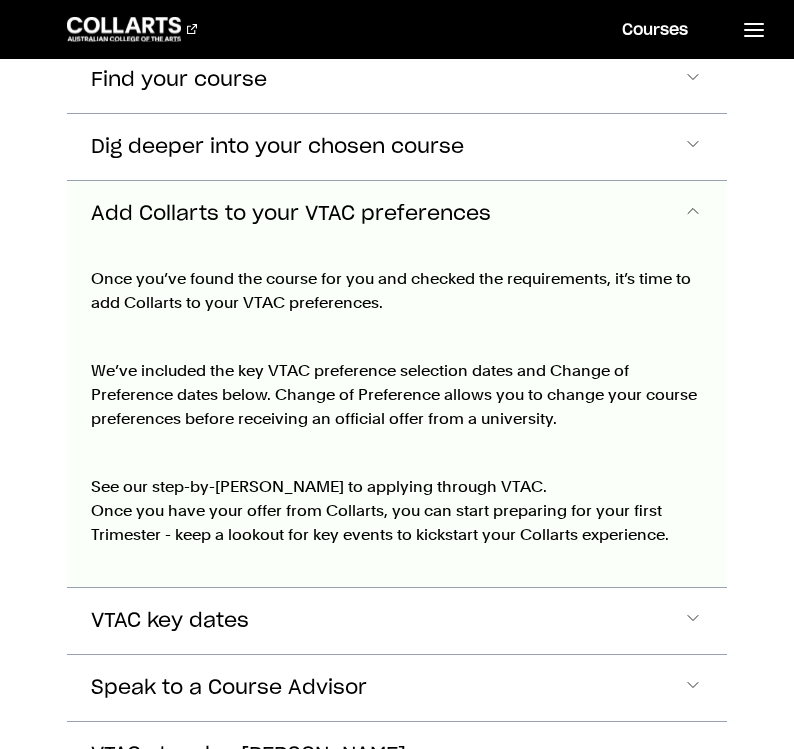 click on "Add Collarts to your VTAC preferences" at bounding box center (291, 214) 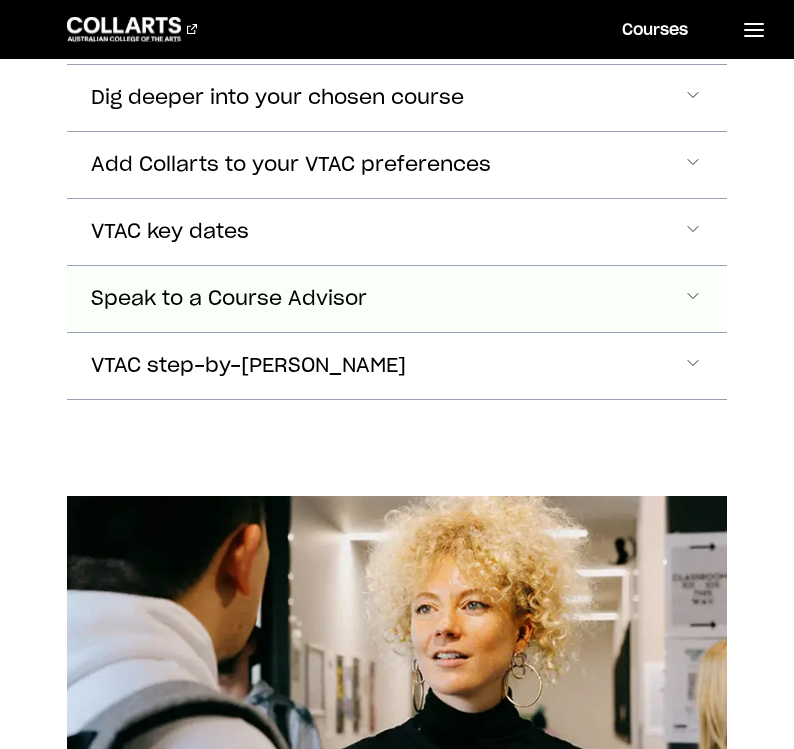 click on "Speak to a Course Advisor" at bounding box center [396, 31] 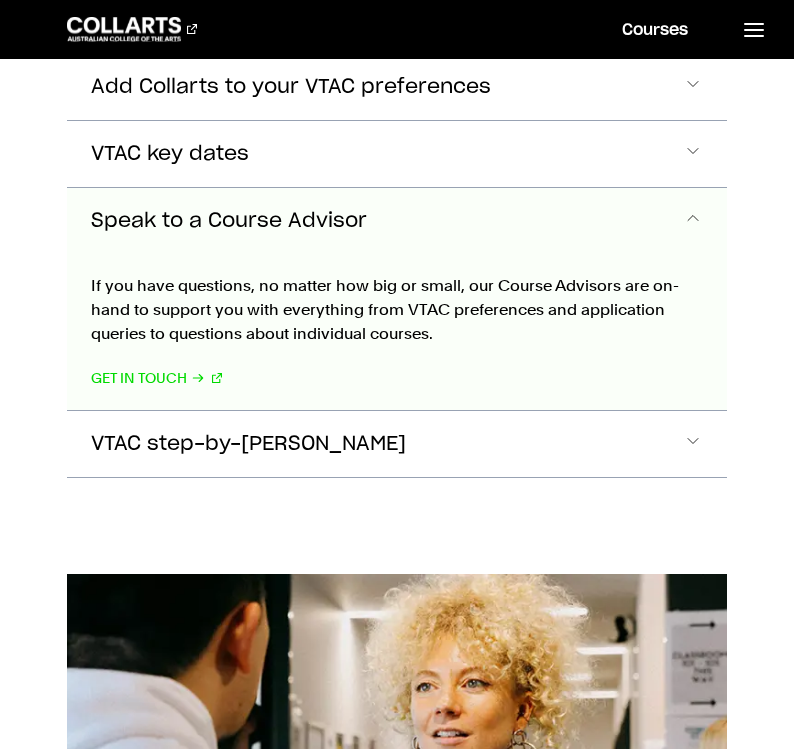 scroll, scrollTop: 1397, scrollLeft: 0, axis: vertical 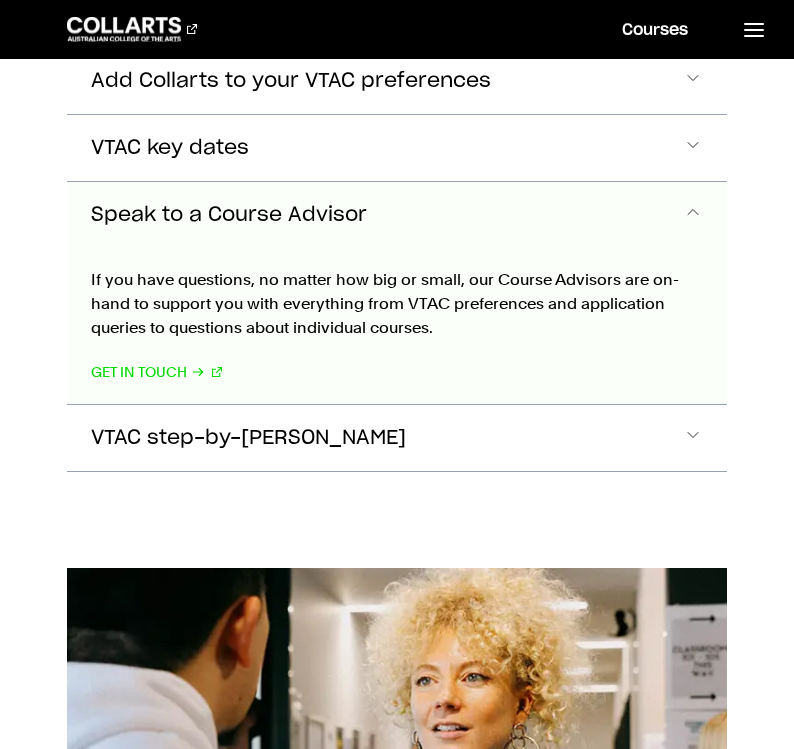 click on "Speak to a Course Advisor" at bounding box center [396, 215] 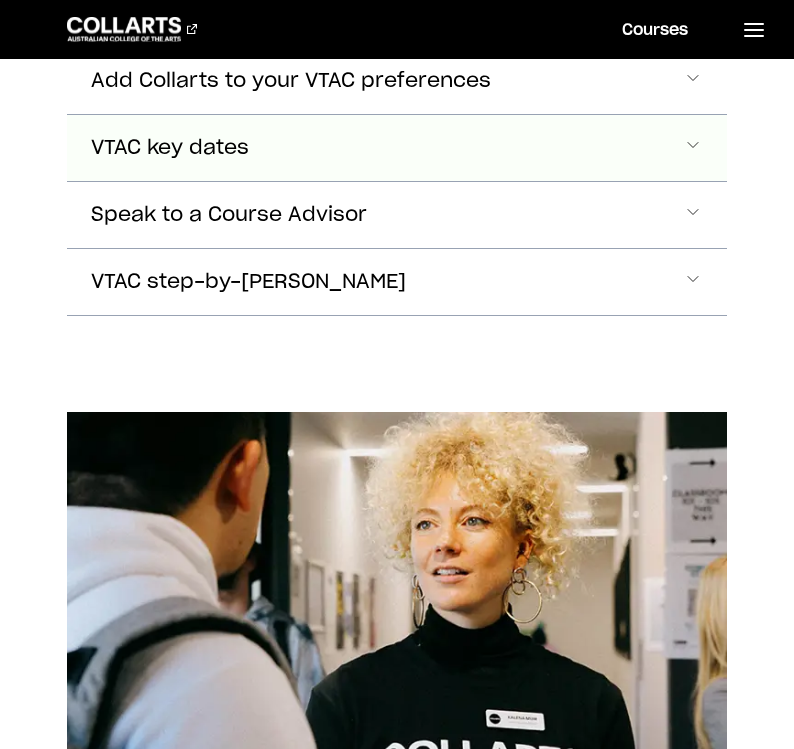click on "VTAC key dates" at bounding box center [396, -53] 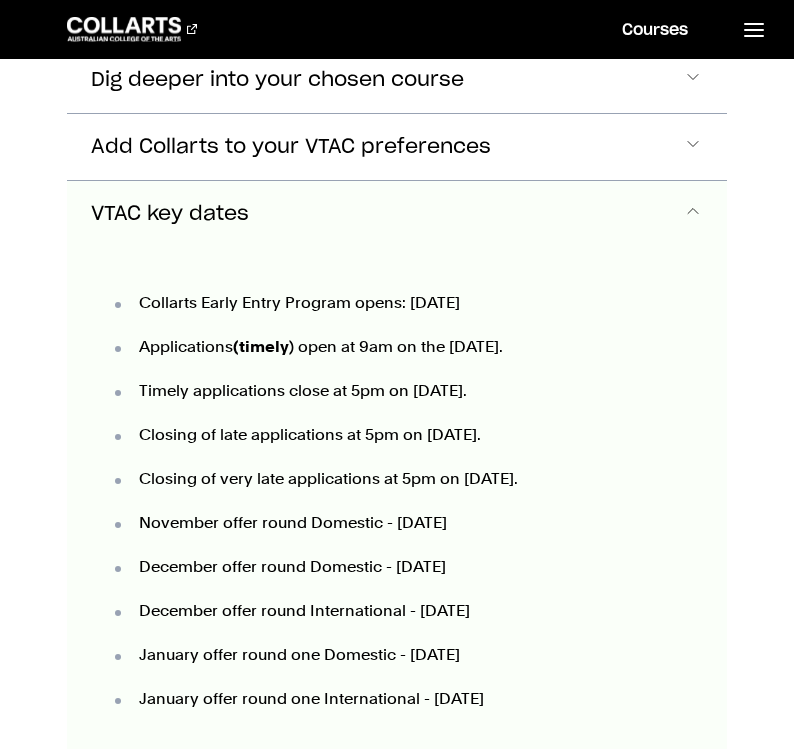 scroll, scrollTop: 1330, scrollLeft: 0, axis: vertical 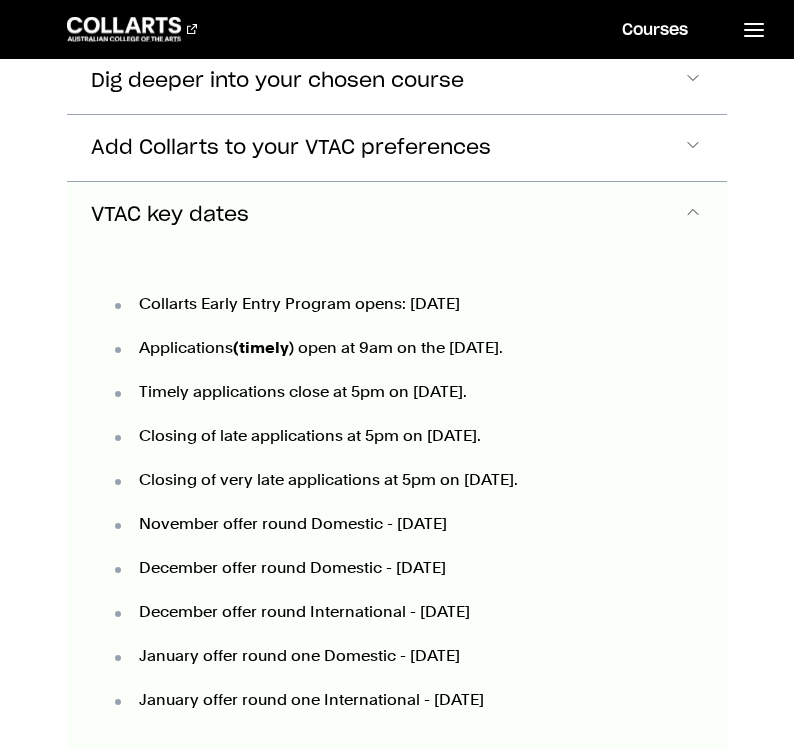 click on "VTAC key dates" at bounding box center [396, 215] 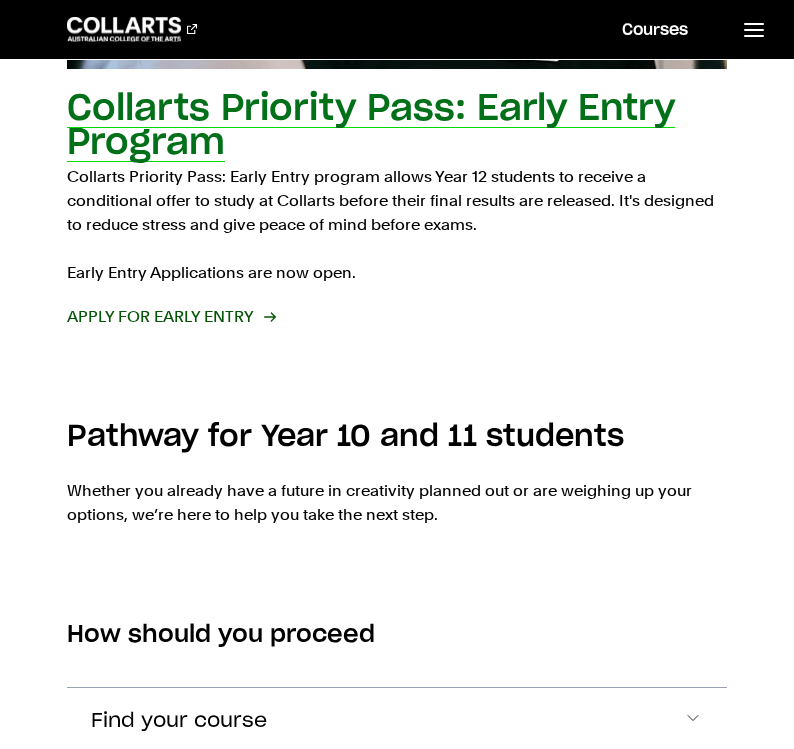 scroll, scrollTop: 2080, scrollLeft: 0, axis: vertical 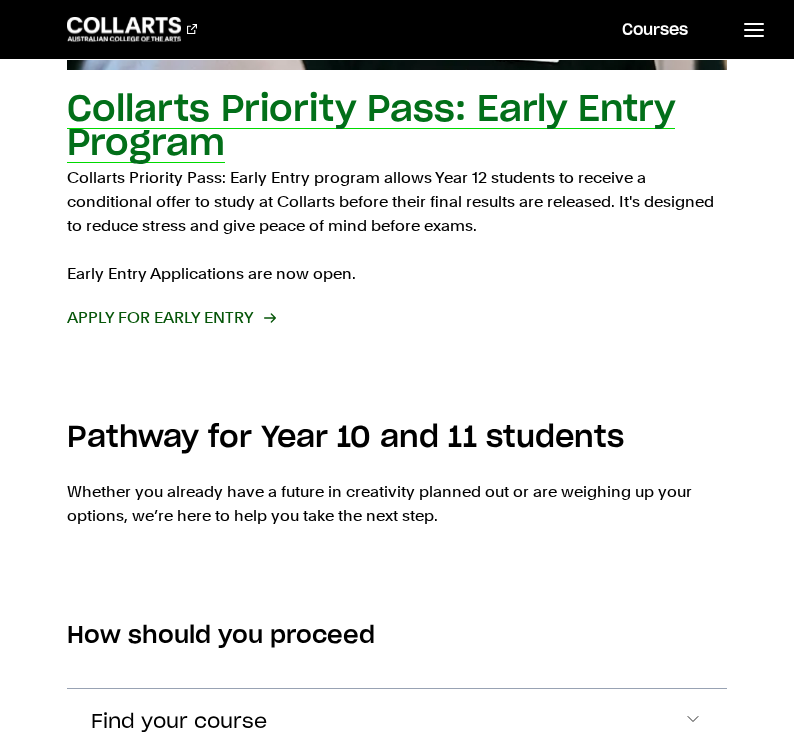 click on "Collarts Priority Pass: Early Entry Program" at bounding box center [371, 127] 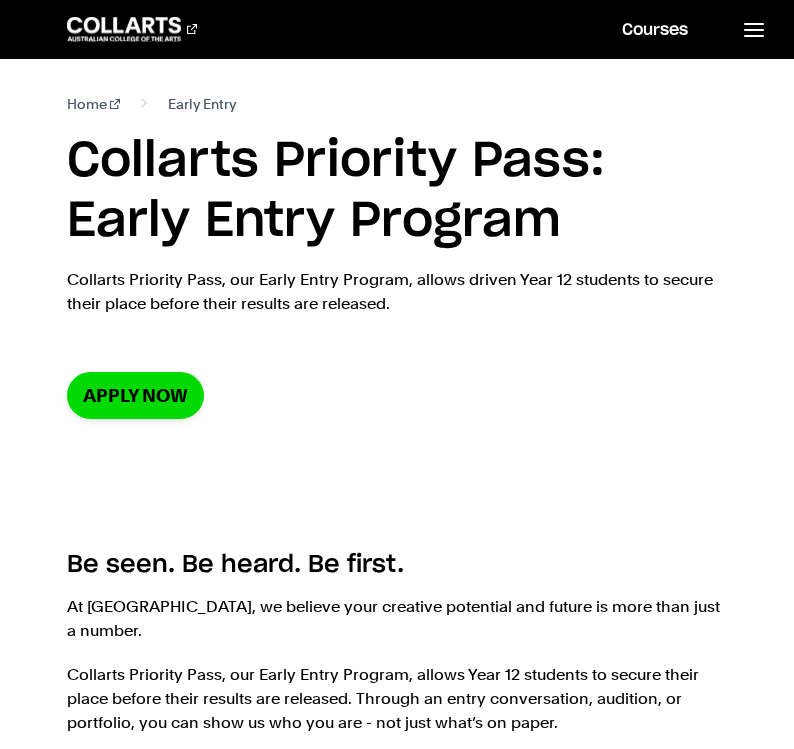 scroll, scrollTop: 0, scrollLeft: 0, axis: both 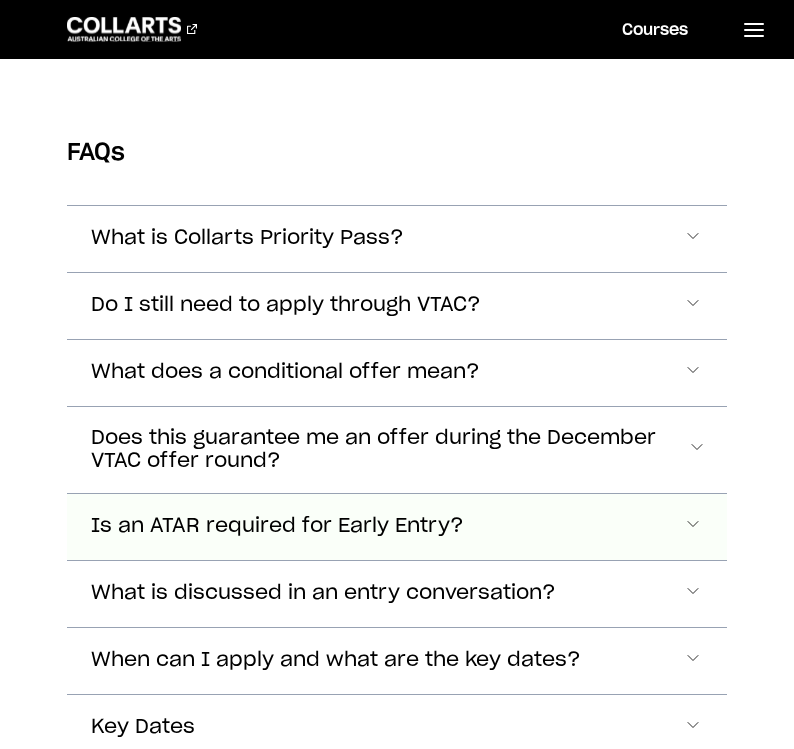 click on "Is an ATAR required for Early Entry?" at bounding box center (396, 239) 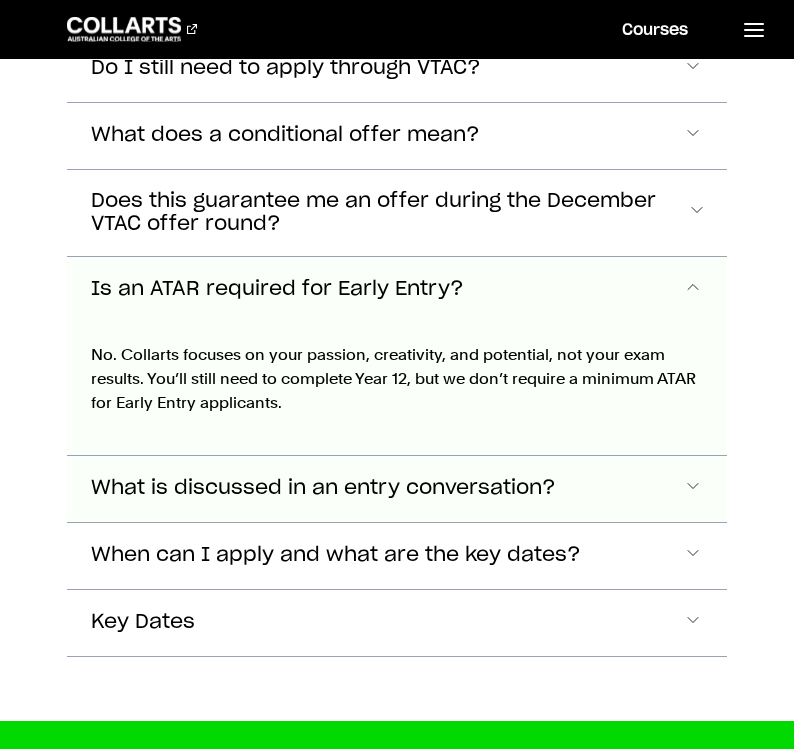scroll, scrollTop: 6424, scrollLeft: 0, axis: vertical 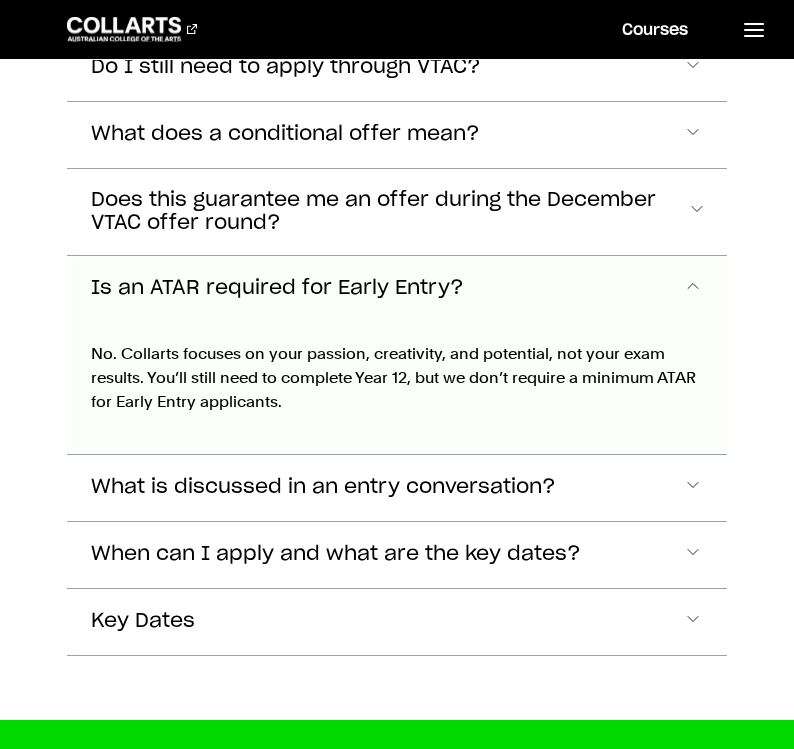click on "Is an ATAR required for Early Entry?" at bounding box center (396, 289) 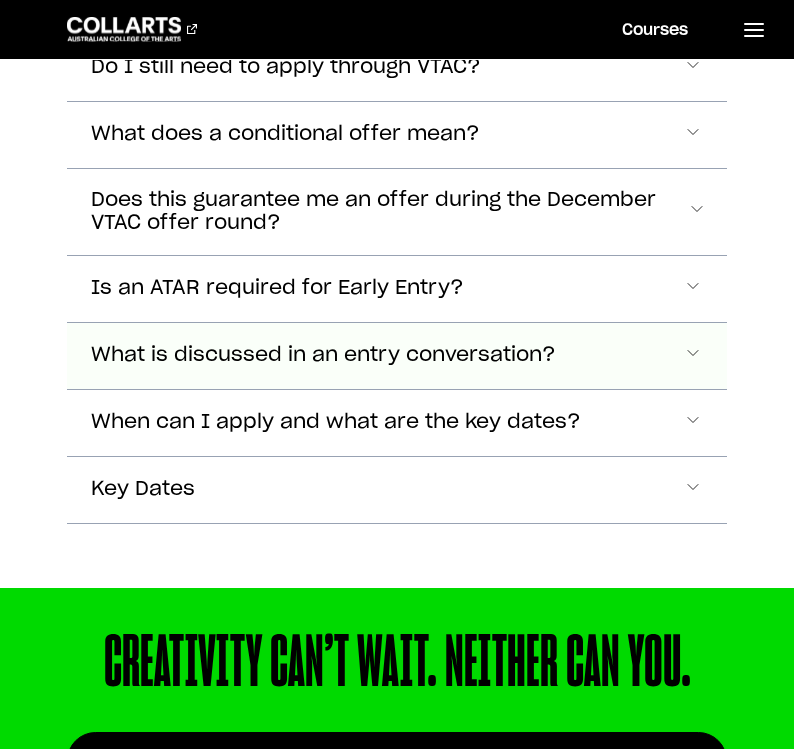 click on "What is discussed in an entry conversation?" at bounding box center (396, 1) 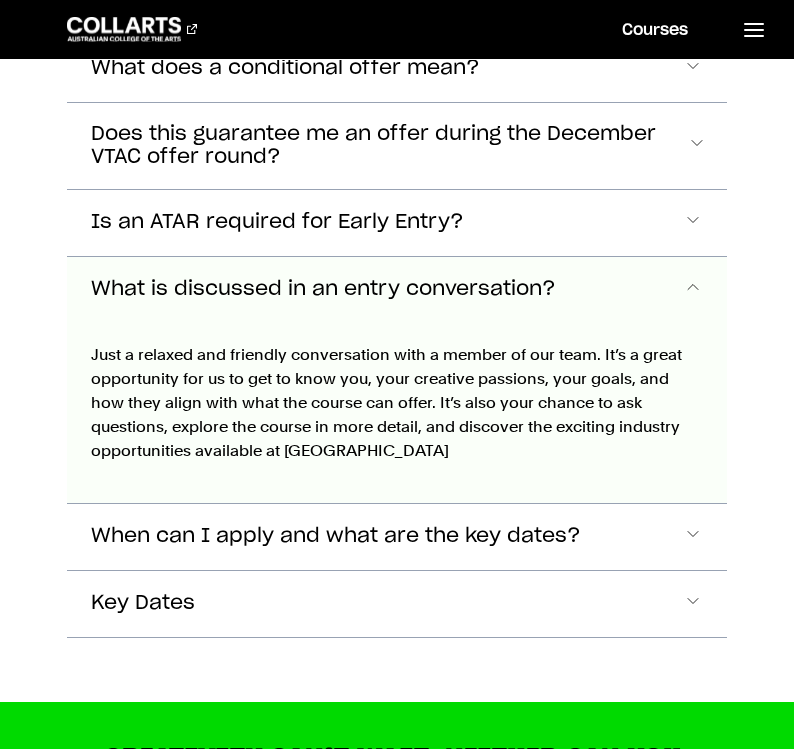scroll, scrollTop: 6491, scrollLeft: 0, axis: vertical 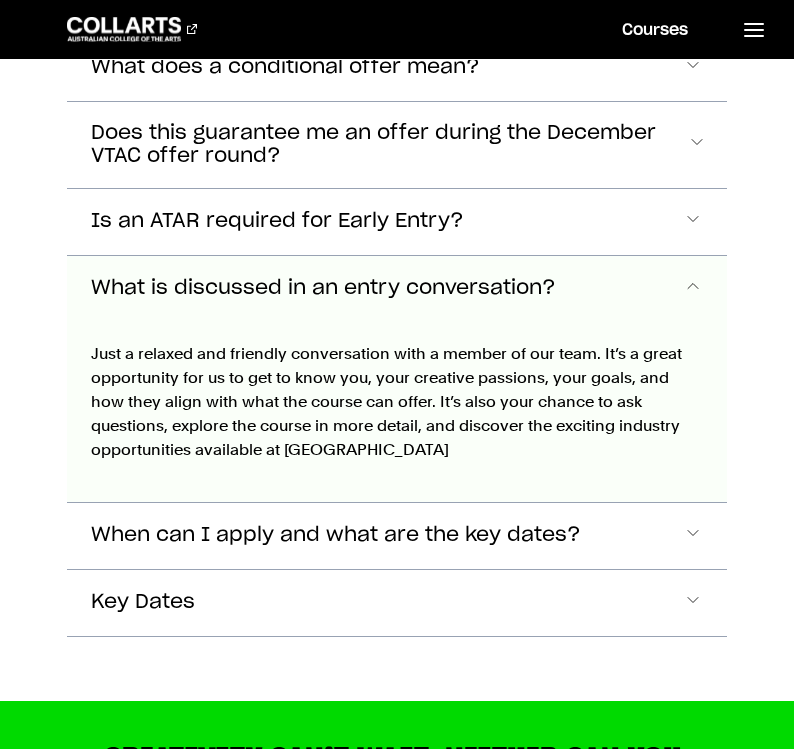 click on "What is discussed in an entry conversation?" at bounding box center (396, 289) 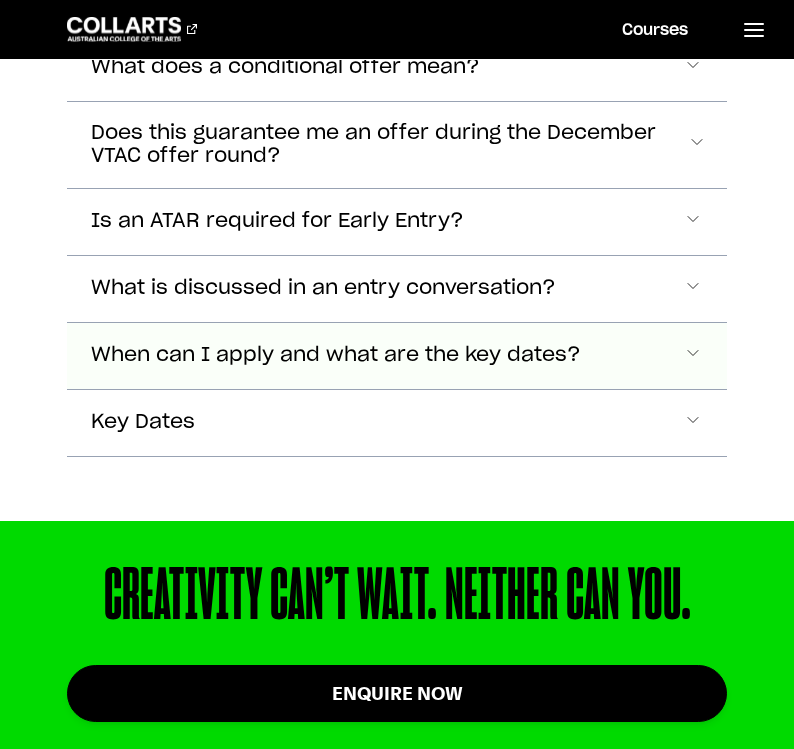 click on "When can I apply and what are the key dates?" at bounding box center (247, -67) 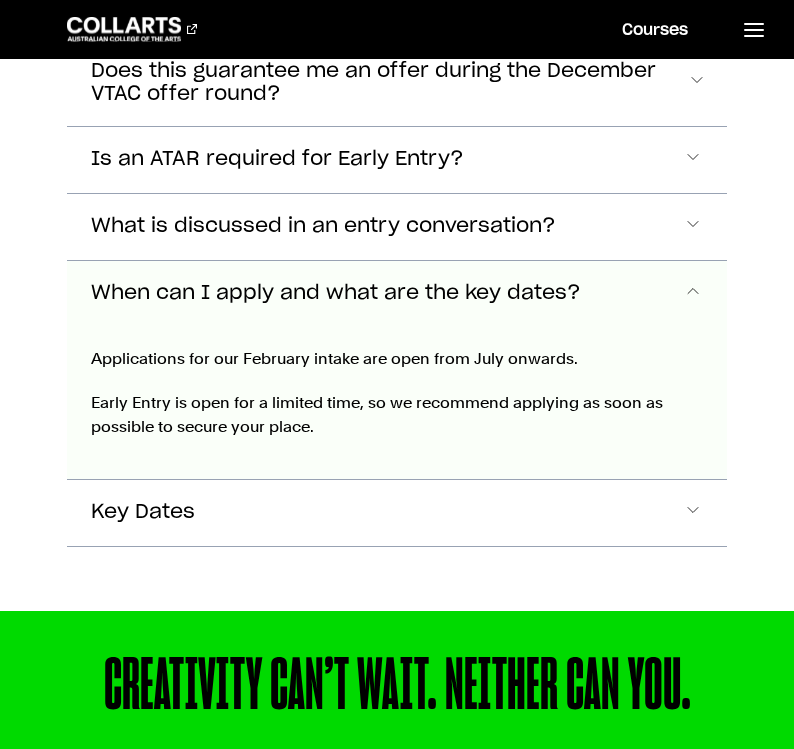 scroll, scrollTop: 6557, scrollLeft: 0, axis: vertical 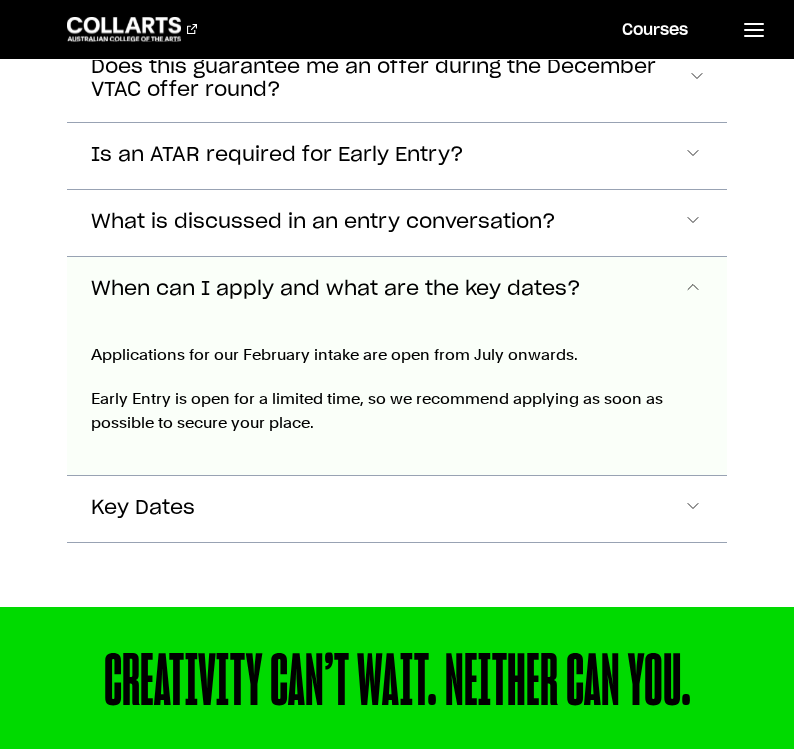 click on "When can I apply and what are the key dates?" at bounding box center [336, 289] 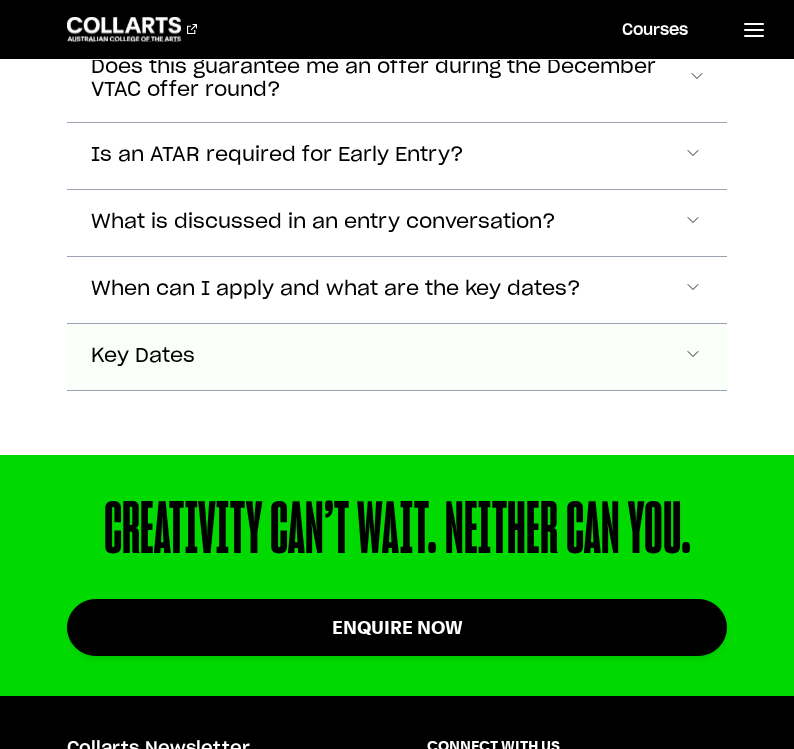 click on "Key Dates" at bounding box center (396, -132) 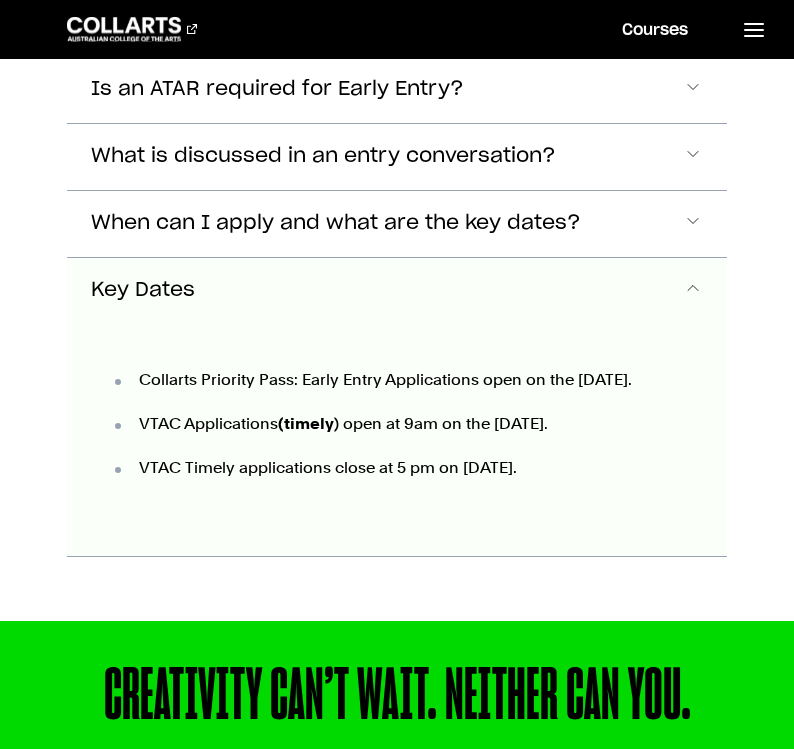 scroll, scrollTop: 6624, scrollLeft: 0, axis: vertical 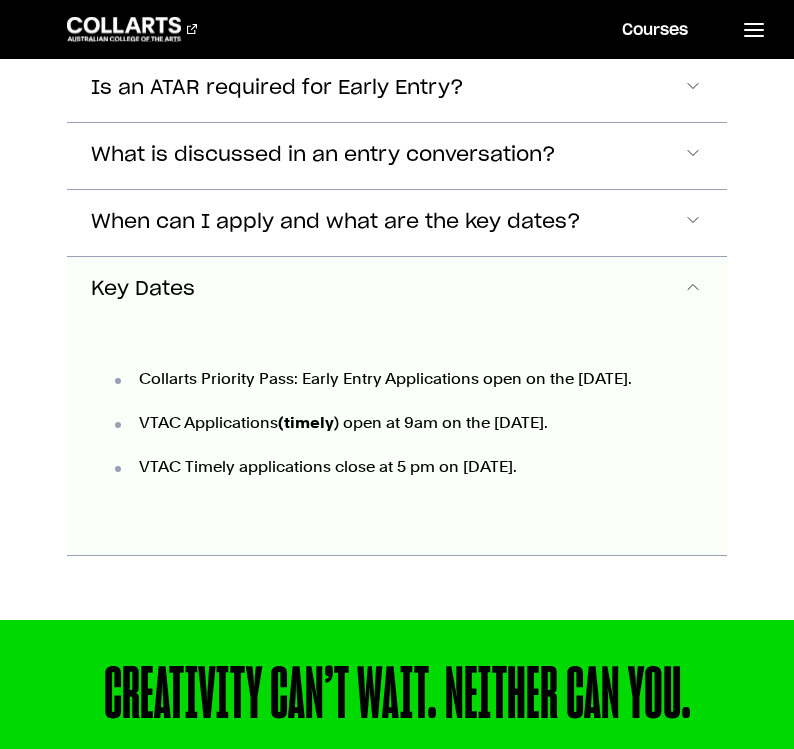 click on "Key Dates" at bounding box center [396, 290] 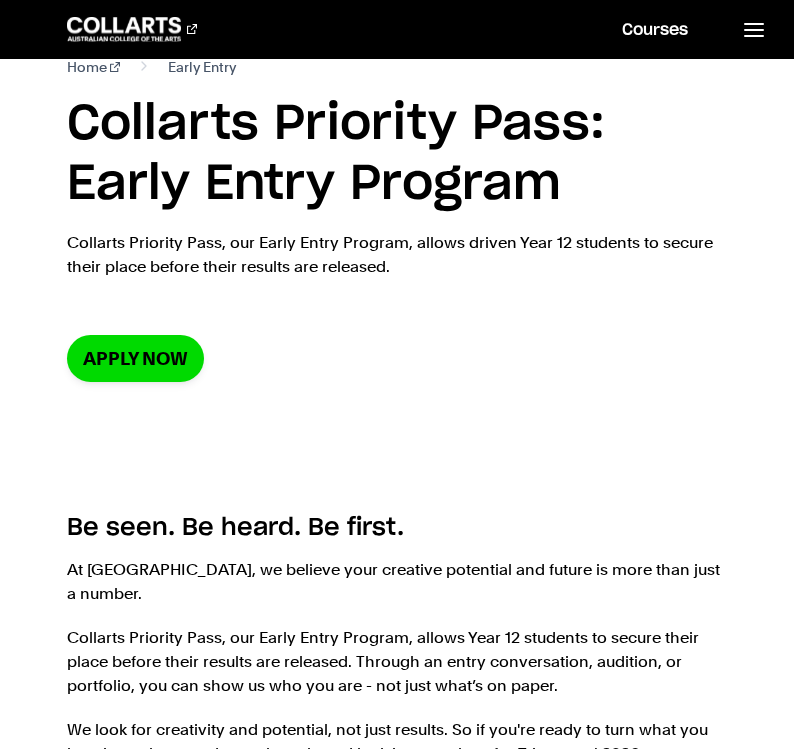 scroll, scrollTop: 0, scrollLeft: 0, axis: both 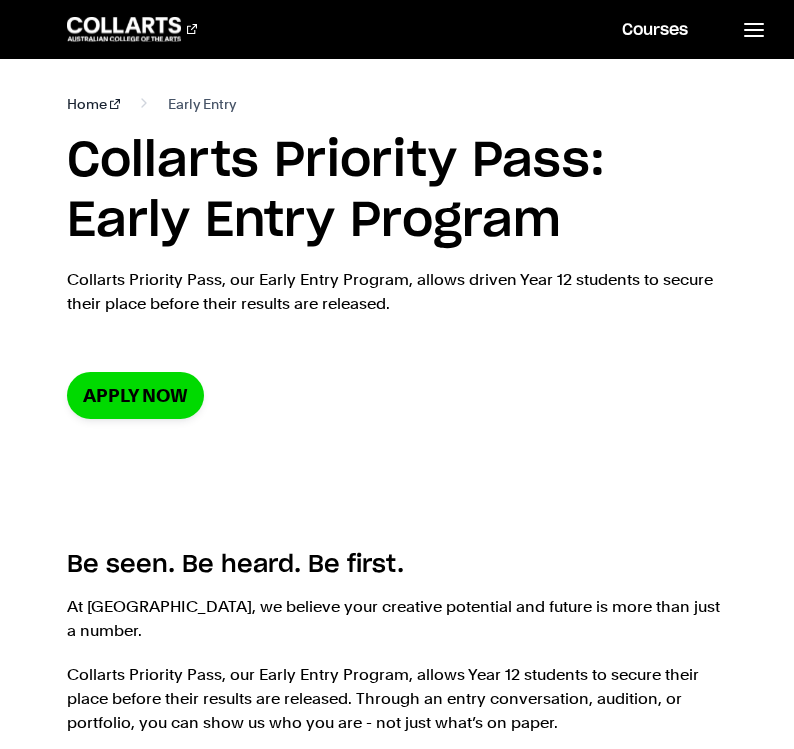 click on "Home" at bounding box center [93, 104] 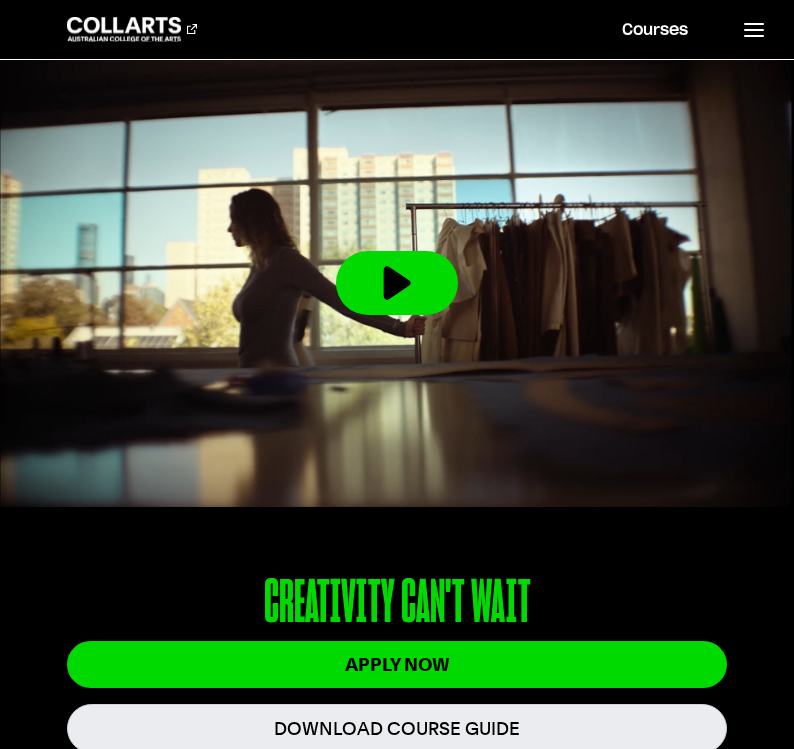 scroll, scrollTop: 0, scrollLeft: 0, axis: both 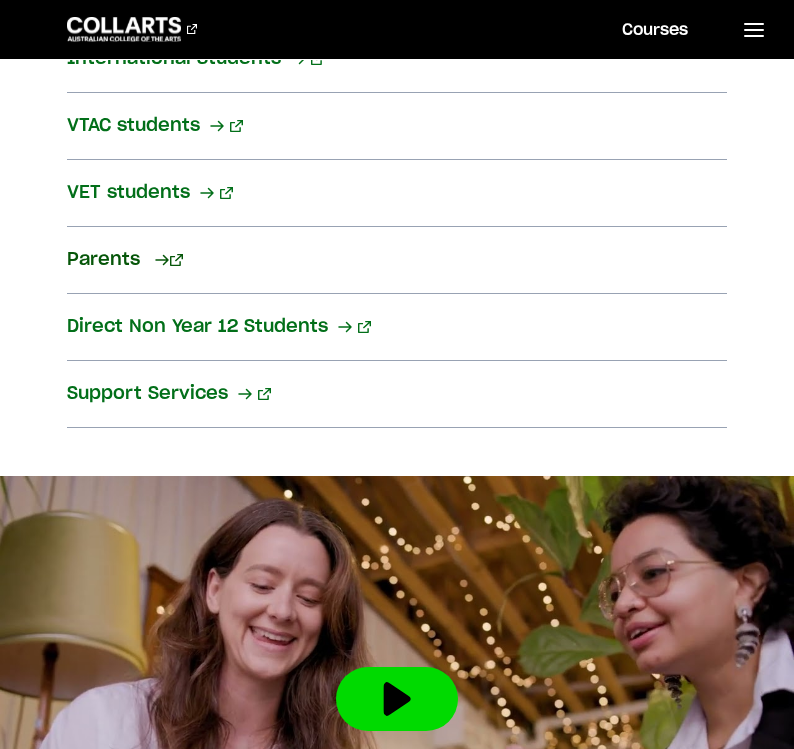 click on "Parents" at bounding box center [396, 260] 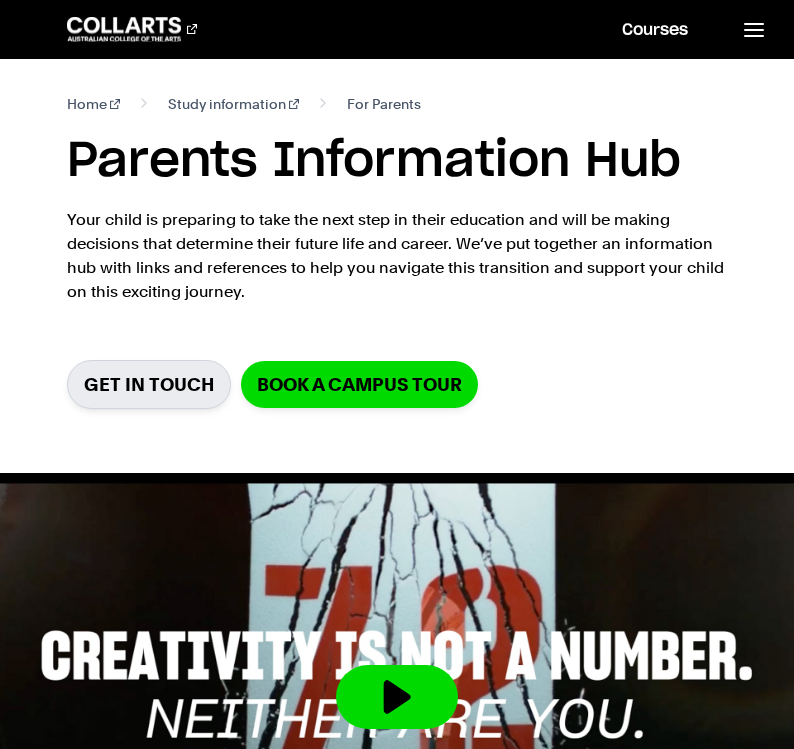 scroll, scrollTop: 0, scrollLeft: 0, axis: both 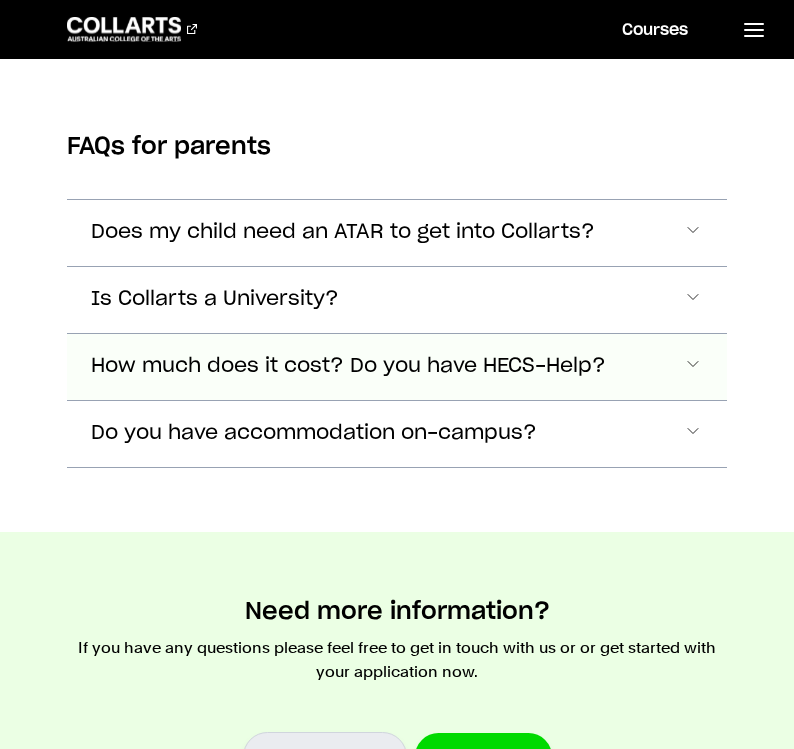 click on "How much does it cost? Do you have HECS-Help?" at bounding box center (343, 232) 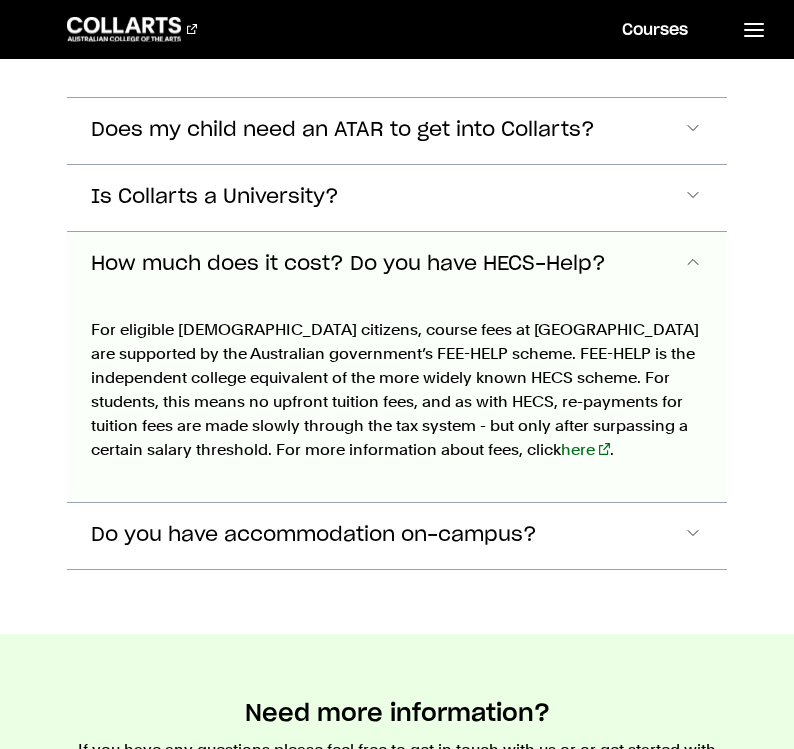 scroll, scrollTop: 5326, scrollLeft: 0, axis: vertical 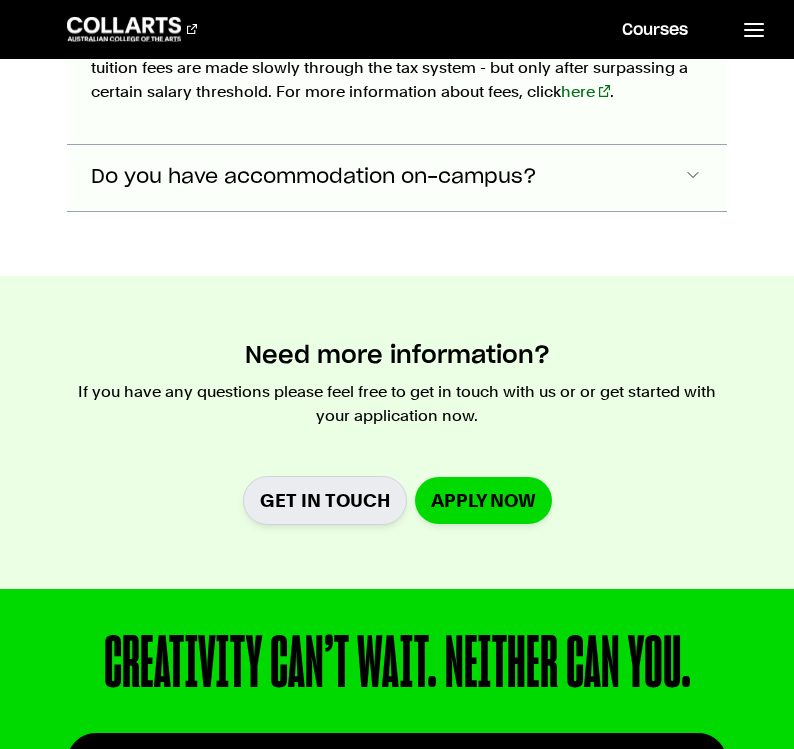 click on "Do you have accommodation on-campus?" at bounding box center [396, -227] 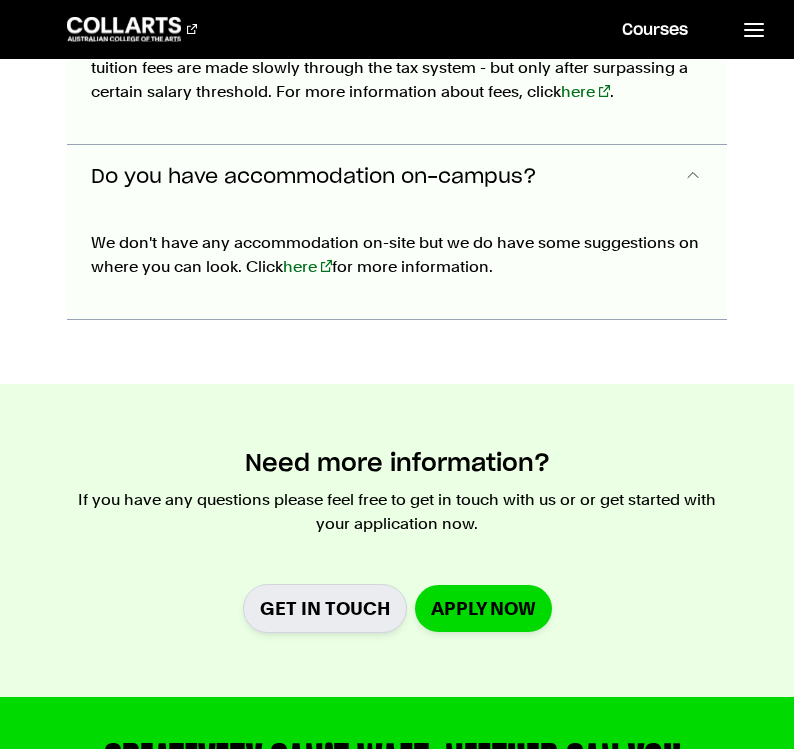 scroll, scrollTop: 5596, scrollLeft: 0, axis: vertical 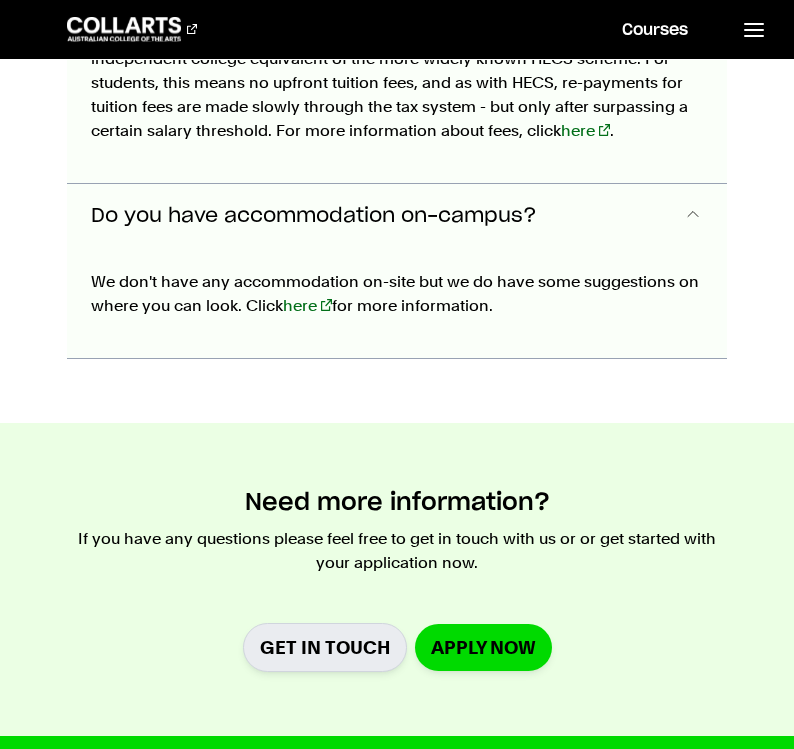 click on "Do you have accommodation on-campus?" at bounding box center [396, -54] 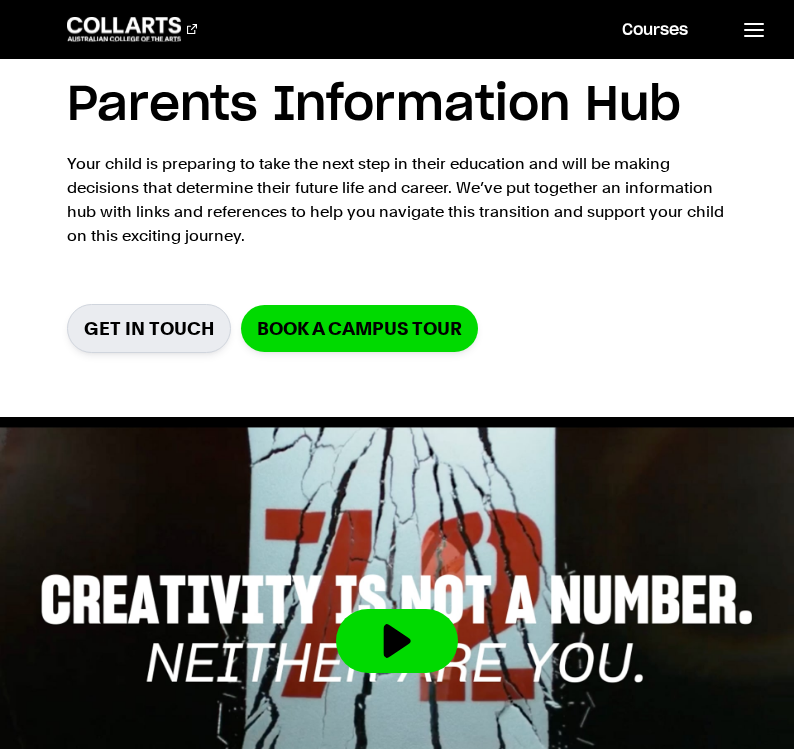 scroll, scrollTop: 0, scrollLeft: 0, axis: both 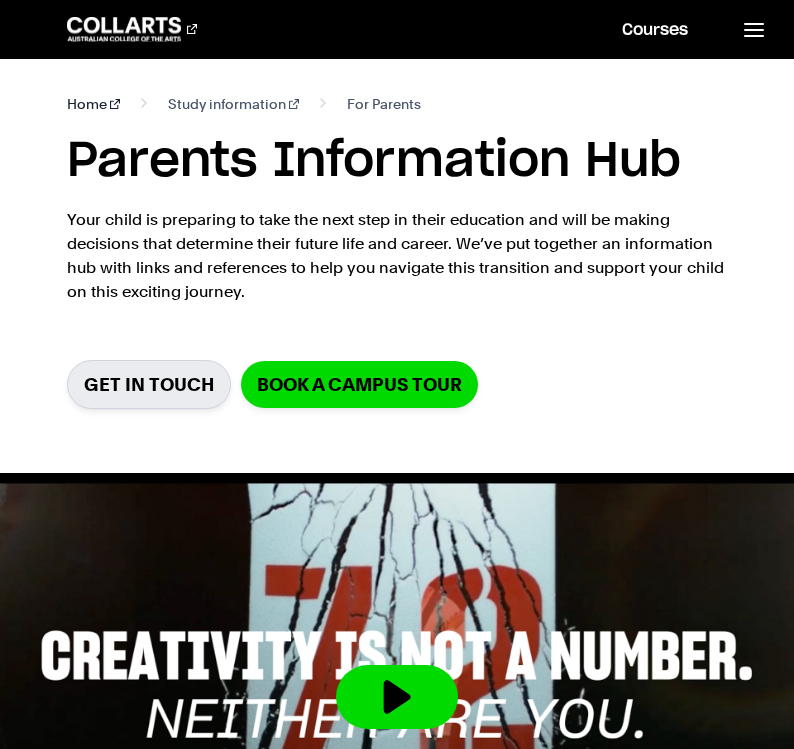 click on "Home" at bounding box center [93, 104] 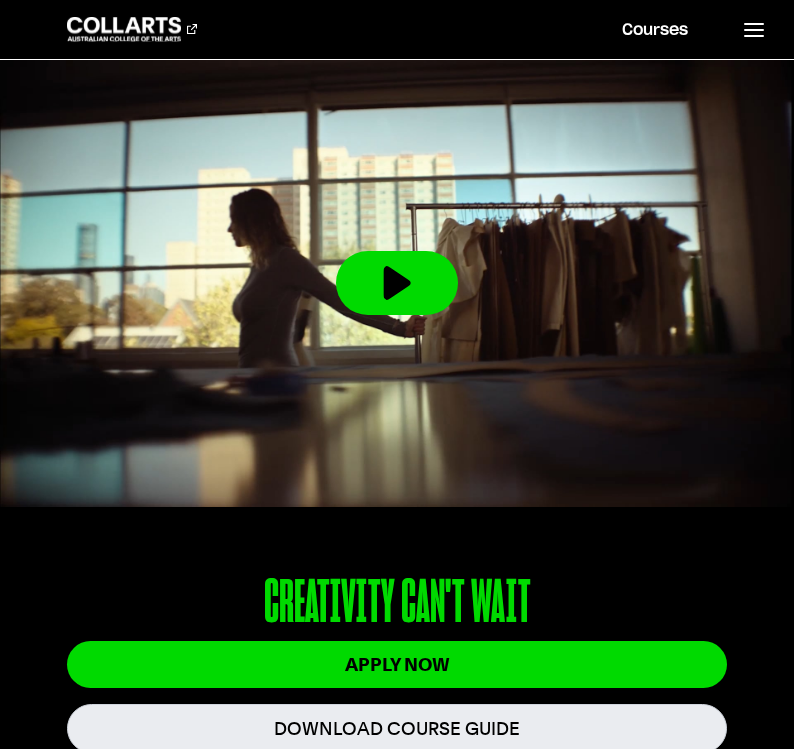 scroll, scrollTop: 0, scrollLeft: 0, axis: both 